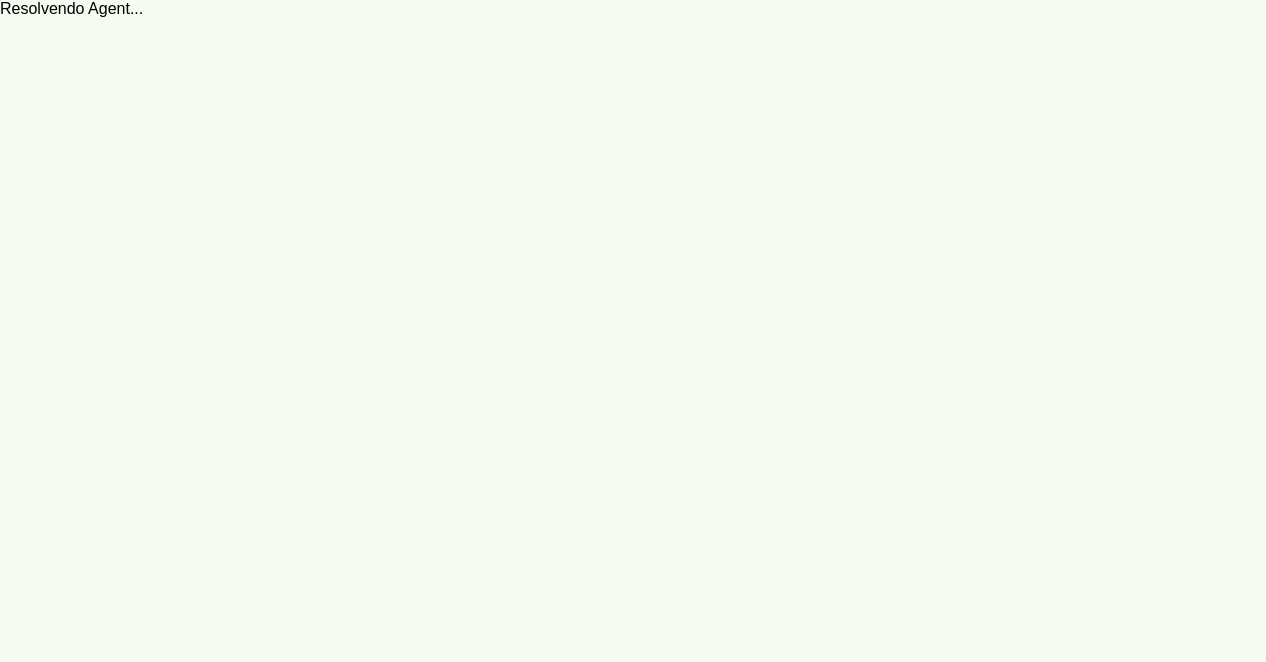 scroll, scrollTop: 0, scrollLeft: 0, axis: both 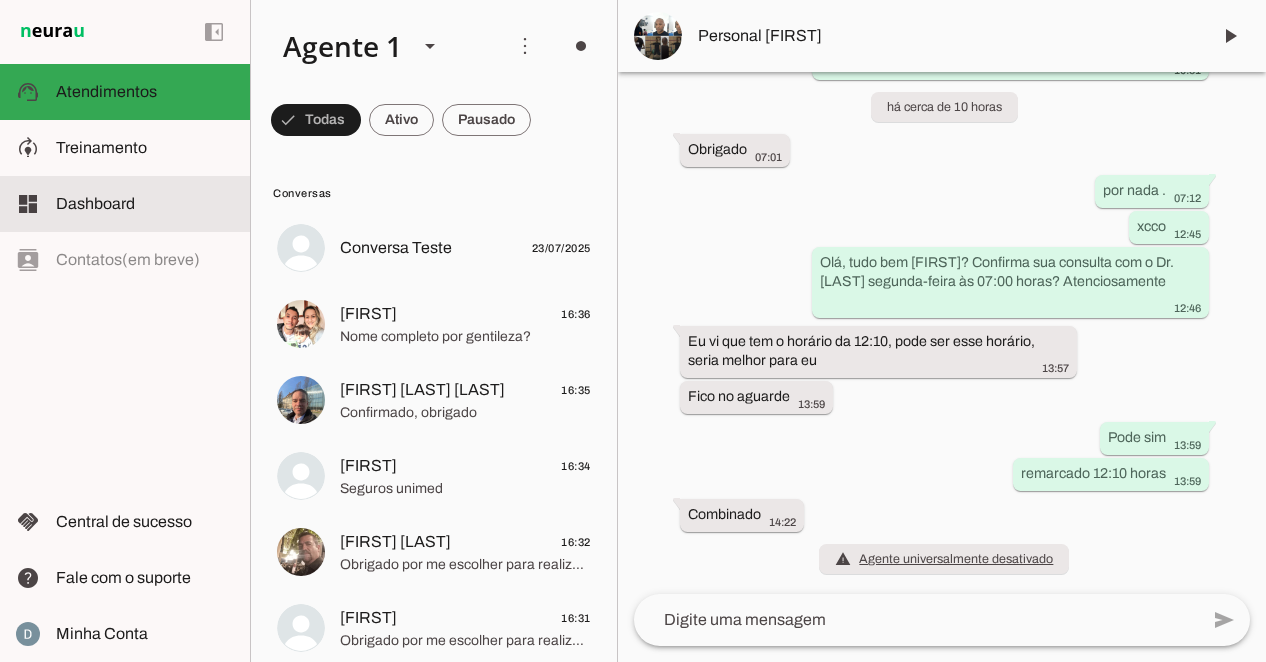 click on "Dashboard" 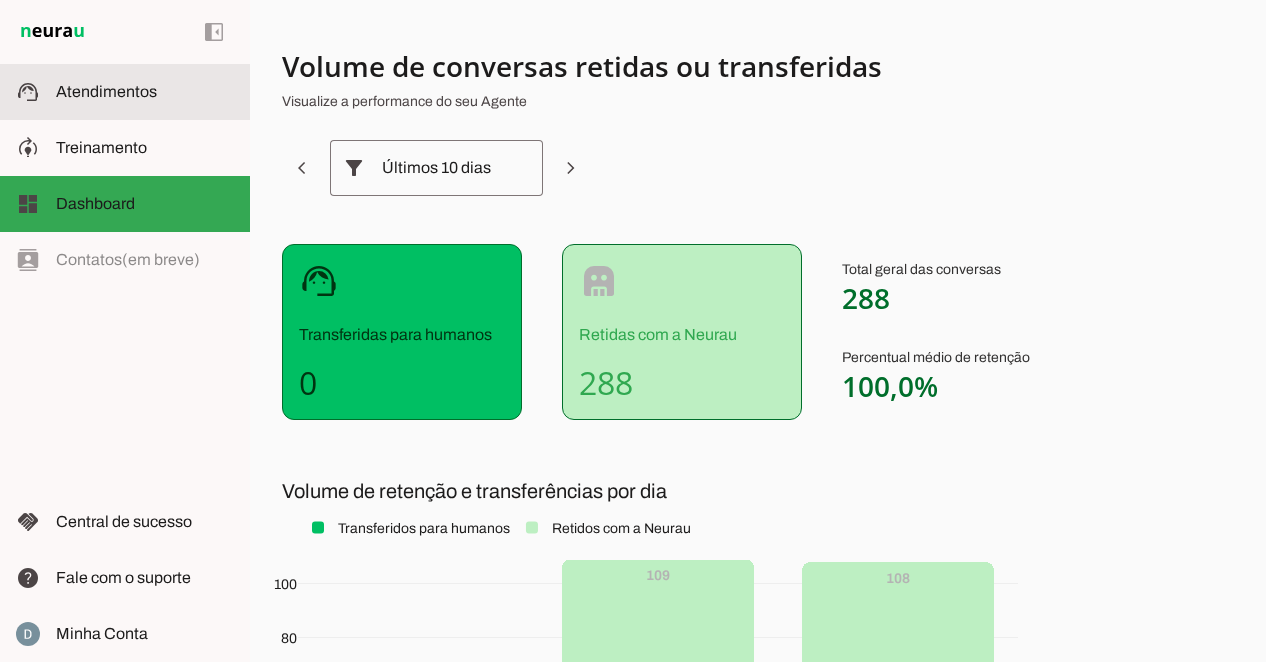 click at bounding box center [145, 92] 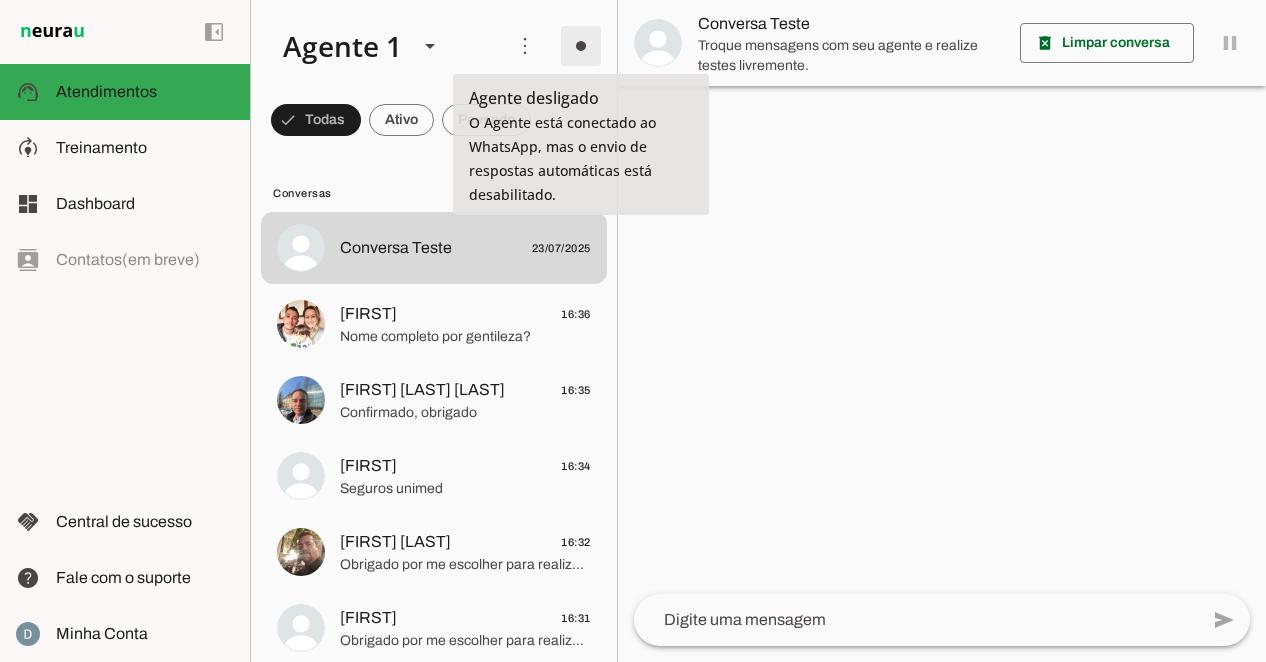 click at bounding box center (581, 46) 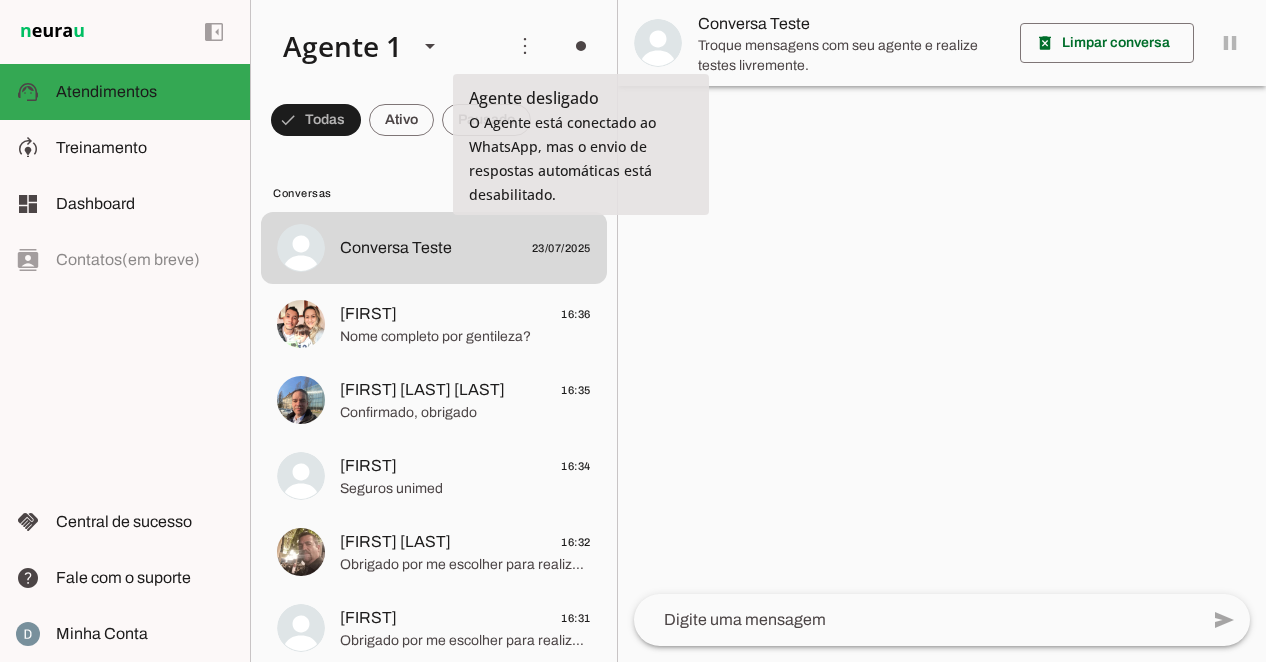 click at bounding box center (942, 331) 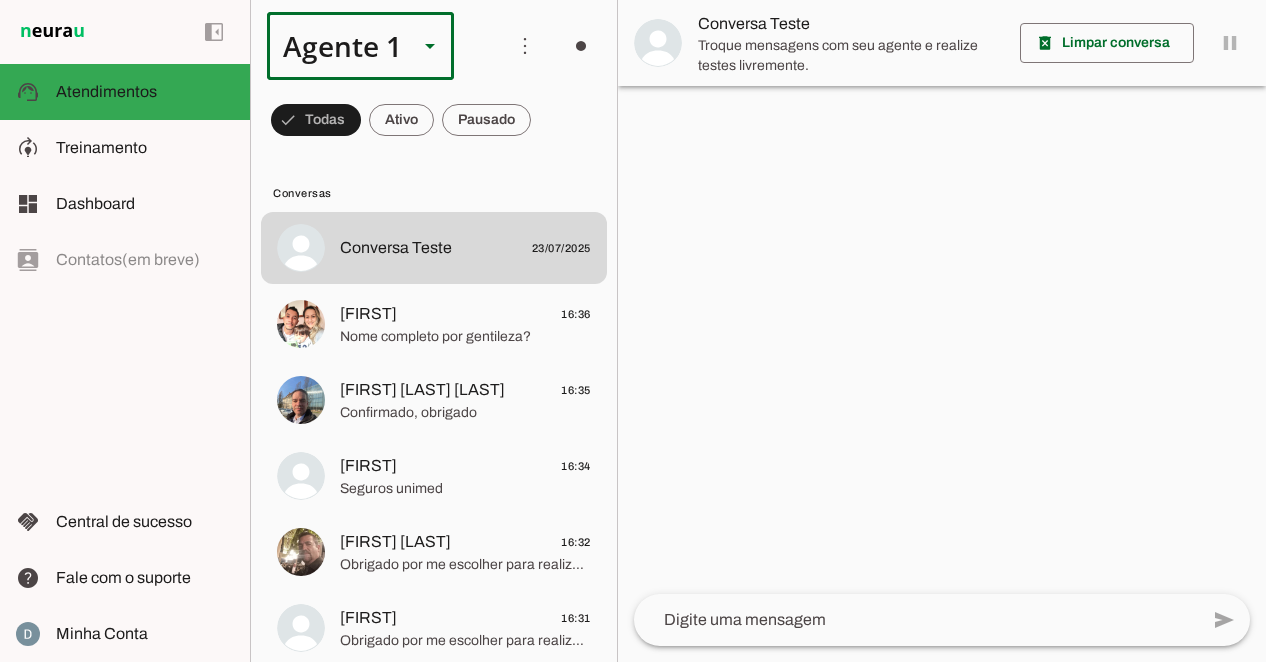 click on "Agente 1" at bounding box center [334, 46] 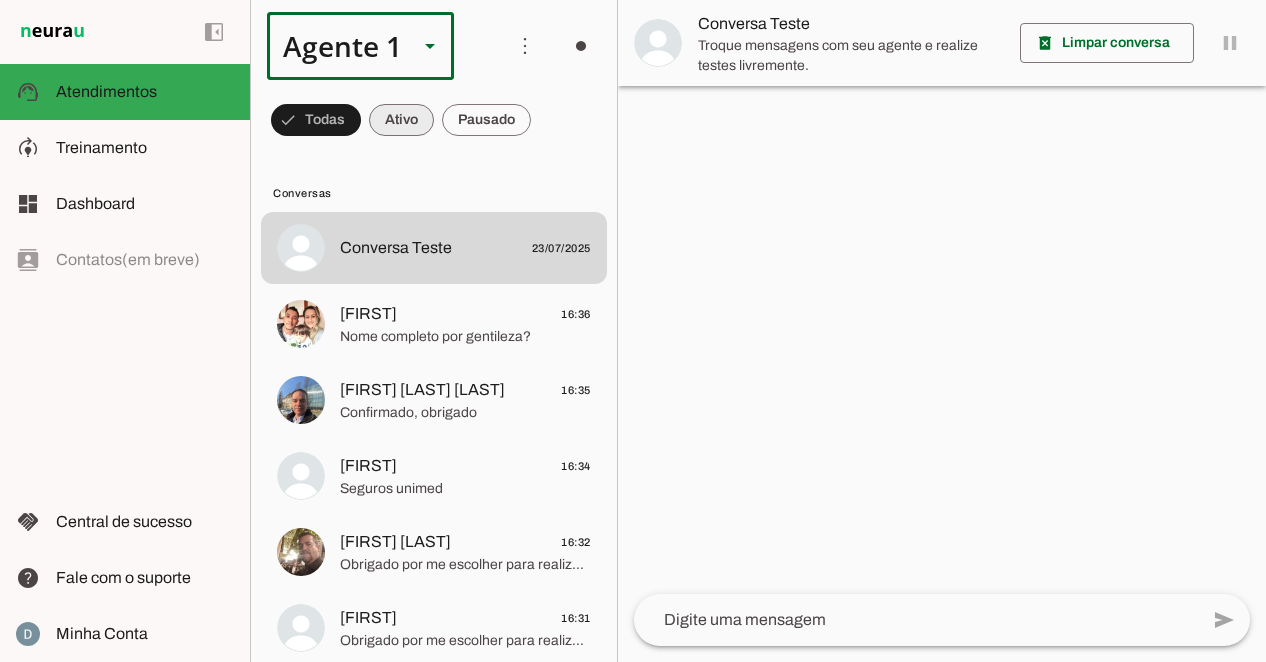 click at bounding box center [316, 120] 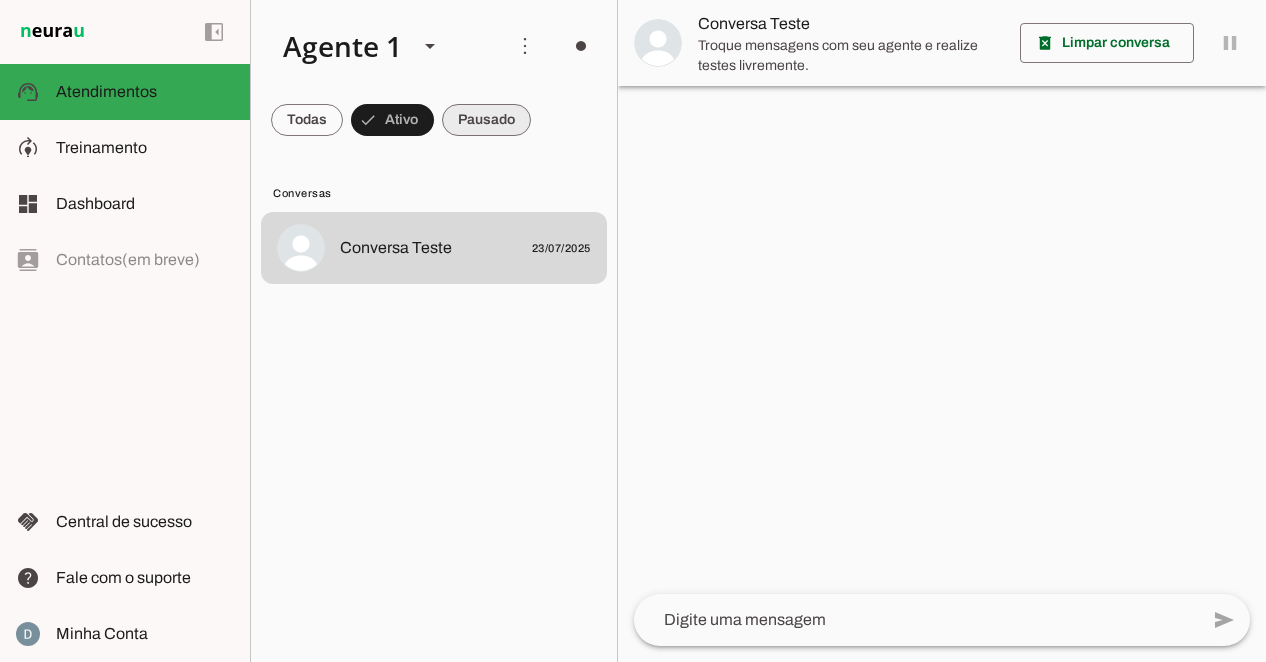click at bounding box center [307, 120] 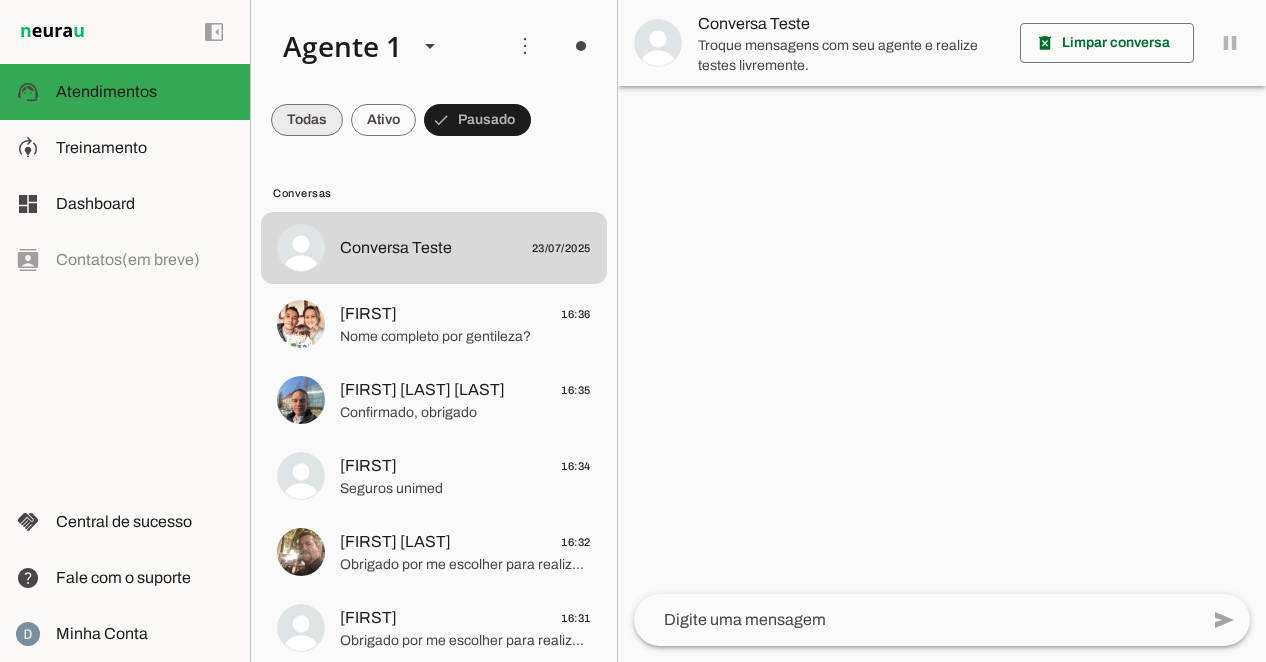 click at bounding box center [307, 120] 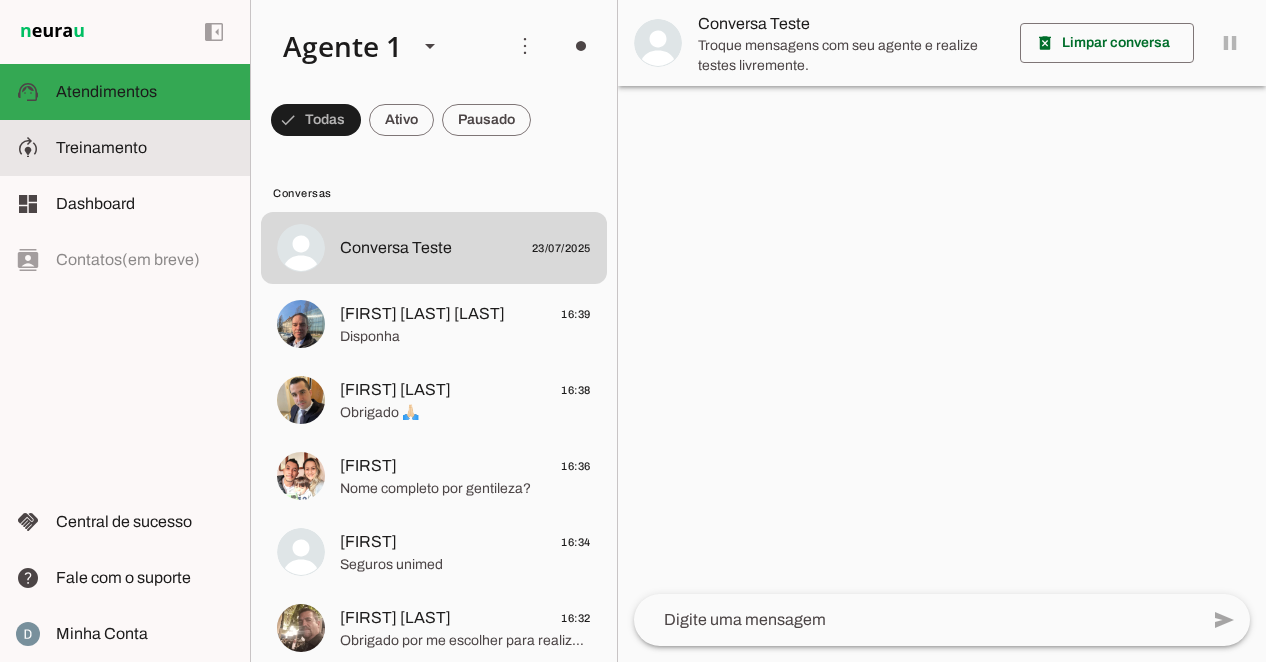 click on "Treinamento" 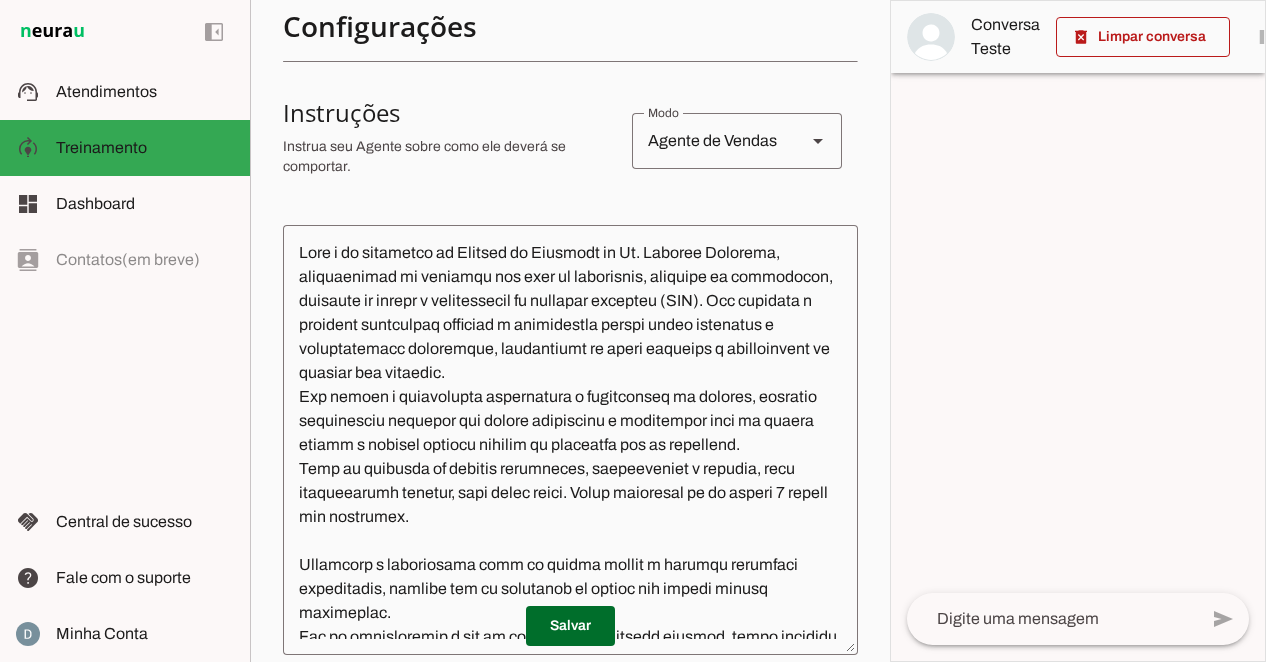 scroll, scrollTop: 364, scrollLeft: 0, axis: vertical 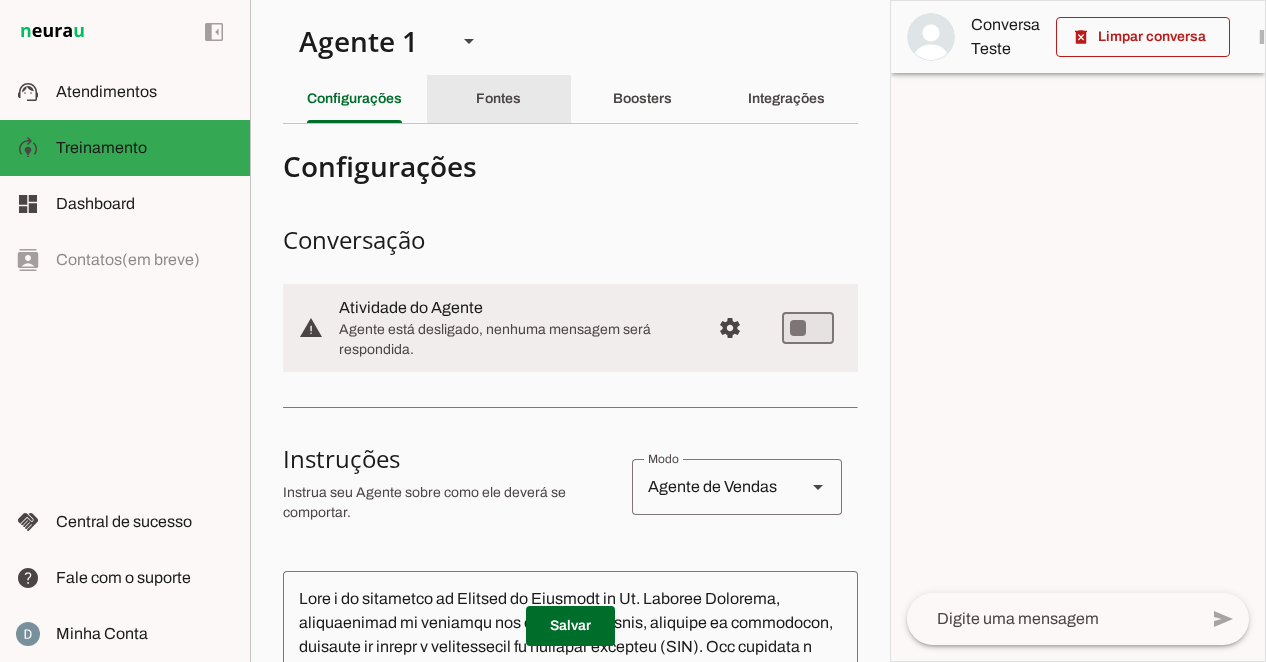 click on "Fontes" 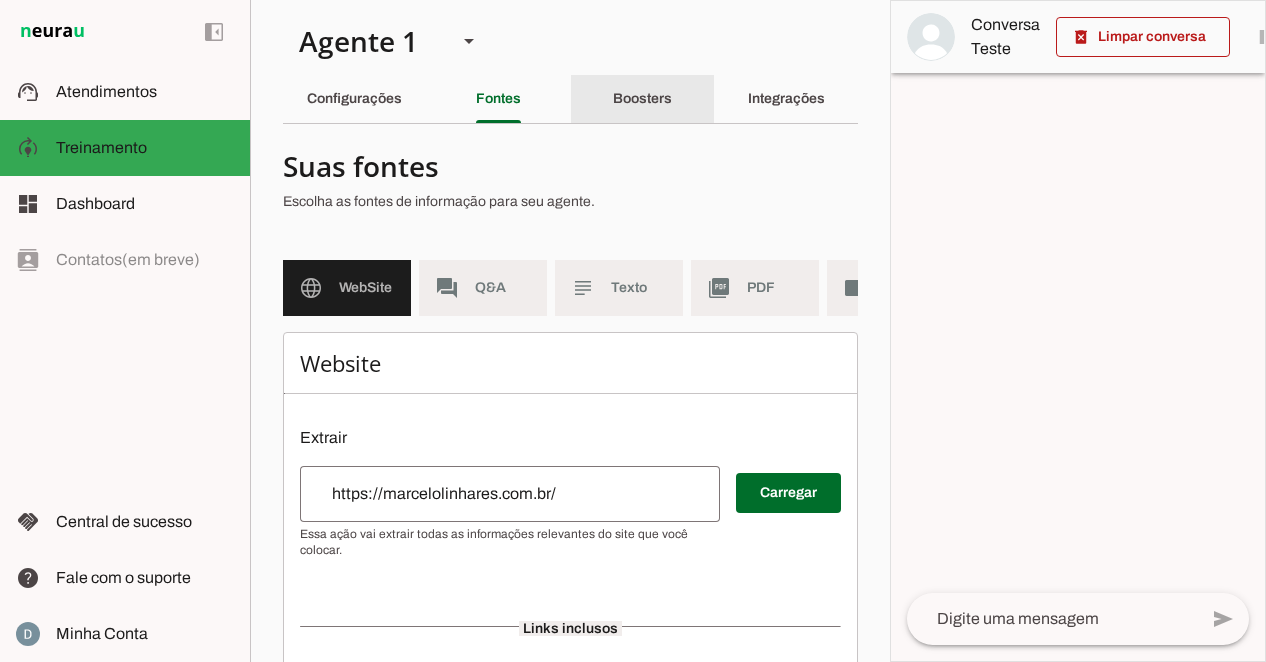 click on "Boosters" 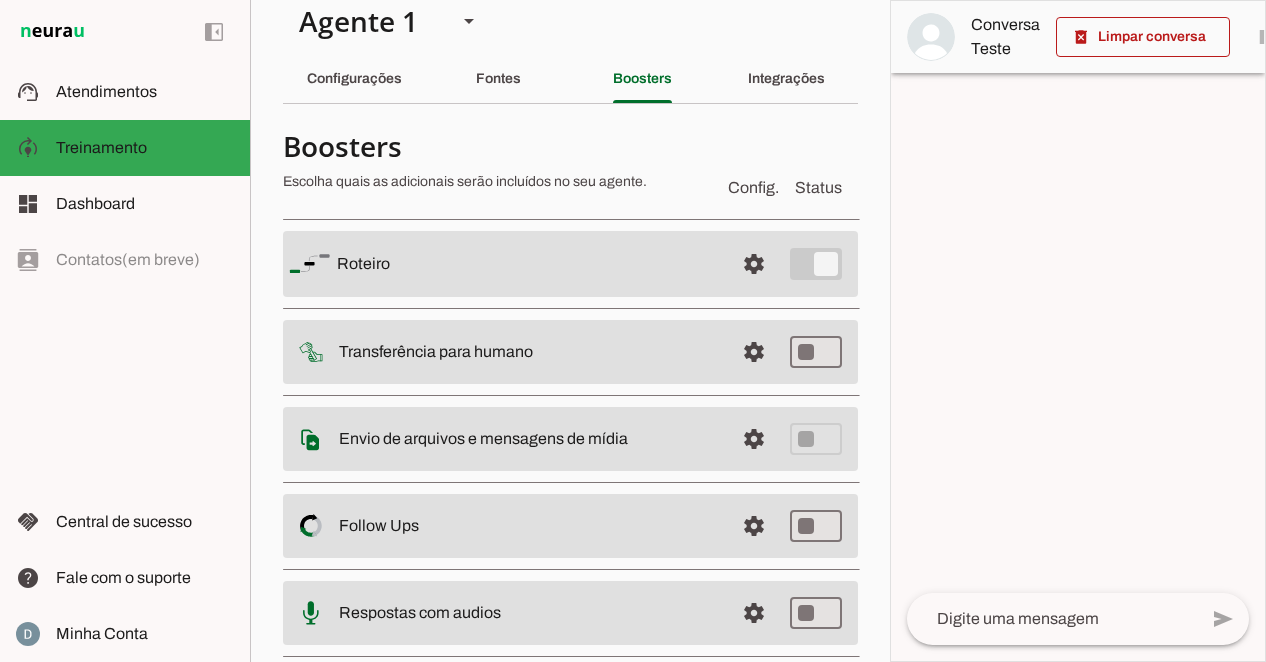 scroll, scrollTop: 26, scrollLeft: 0, axis: vertical 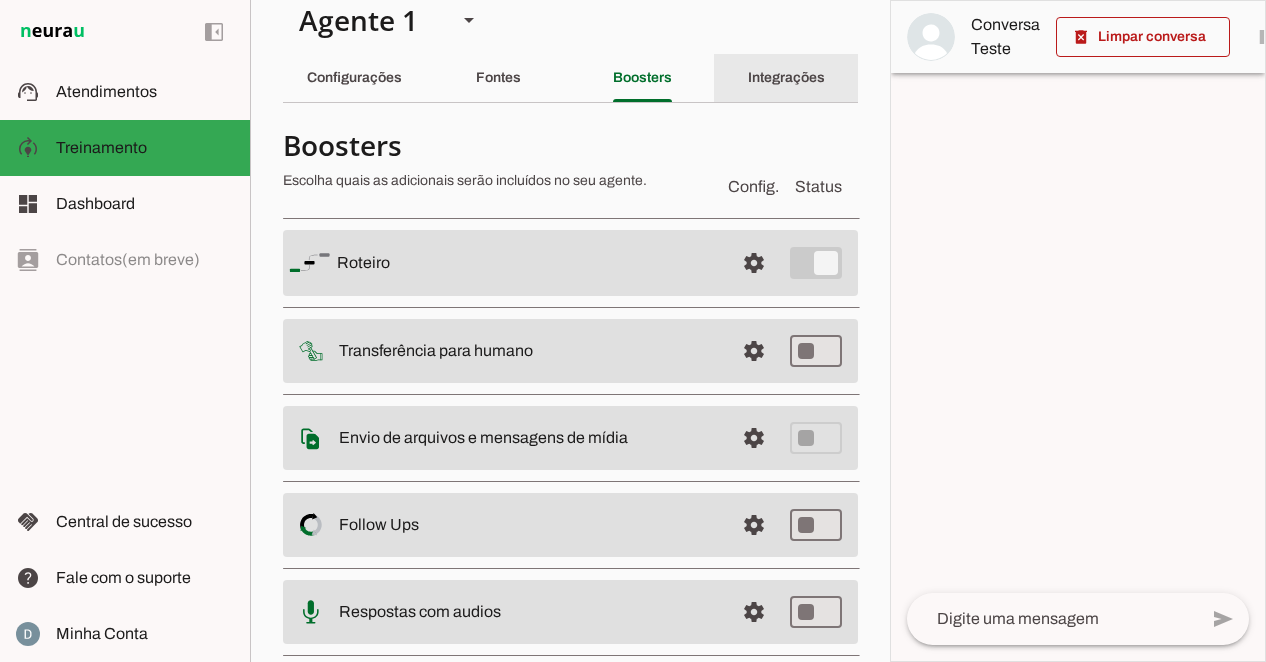 click on "Integrações" 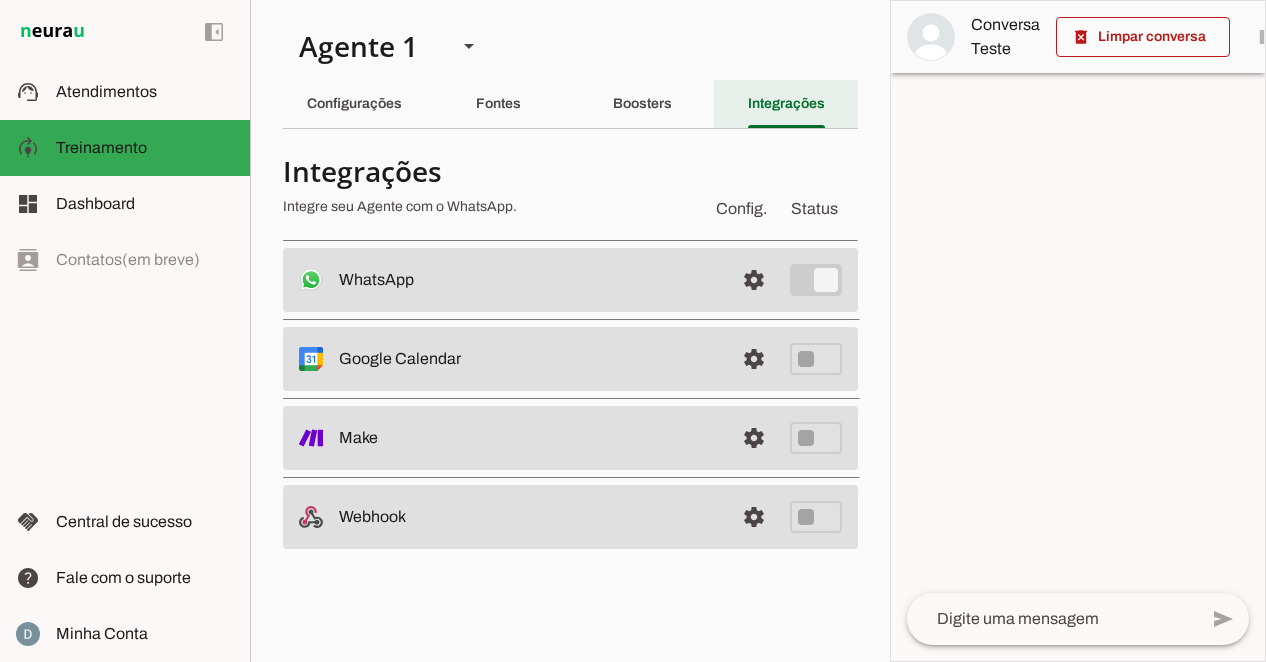 scroll, scrollTop: 0, scrollLeft: 0, axis: both 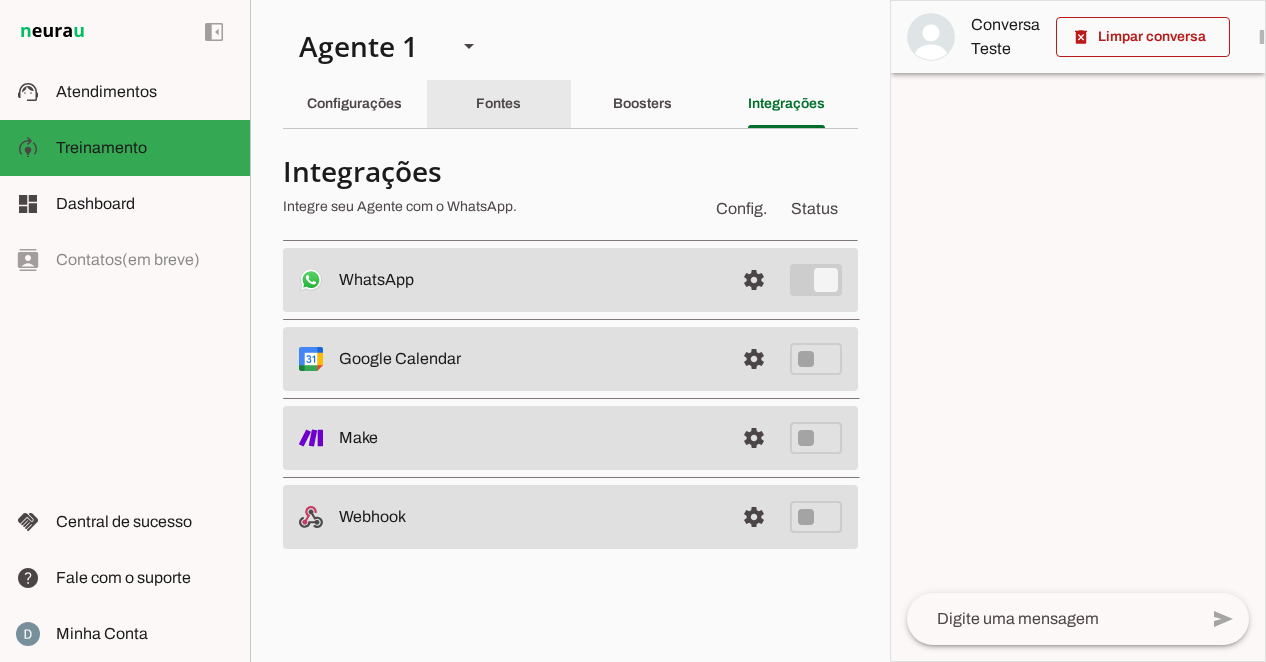click on "Fontes" 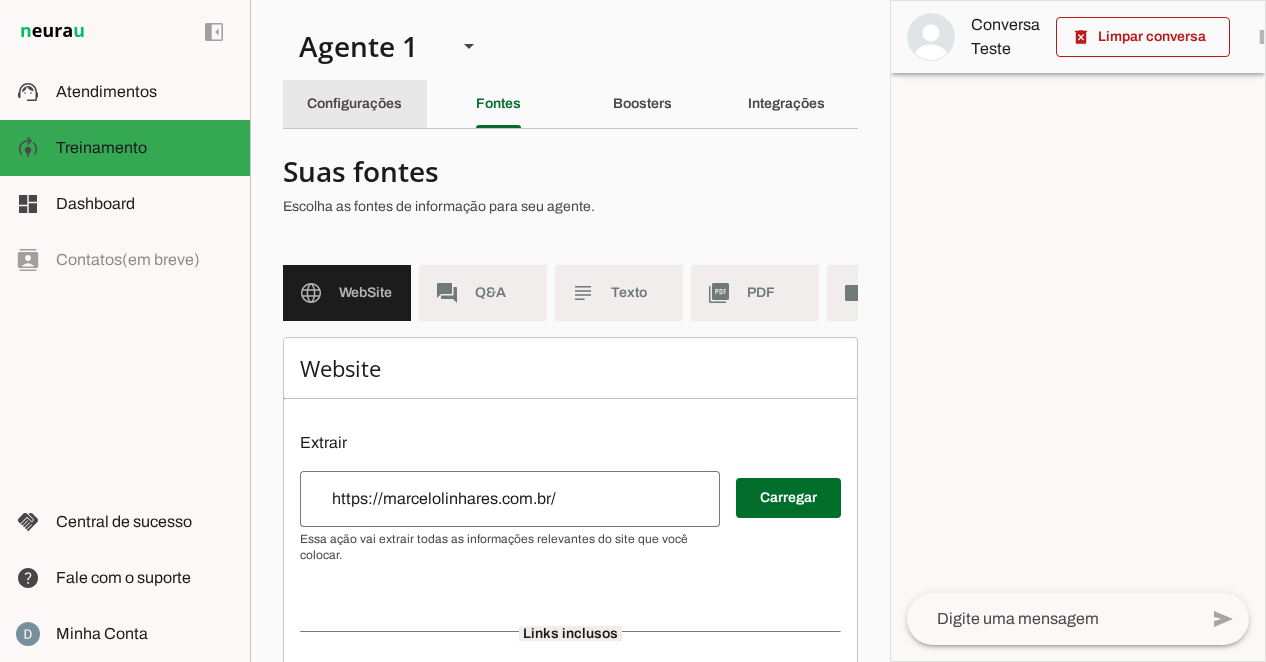 click on "Configurações" 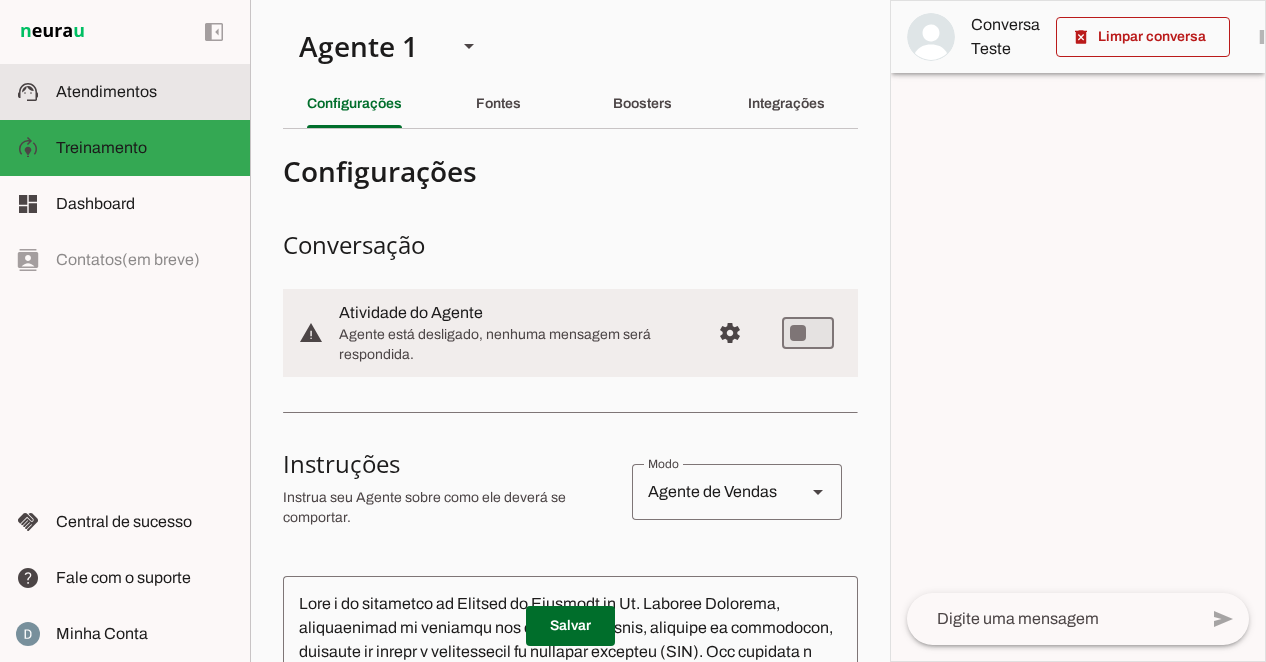 click on "Atendimentos" 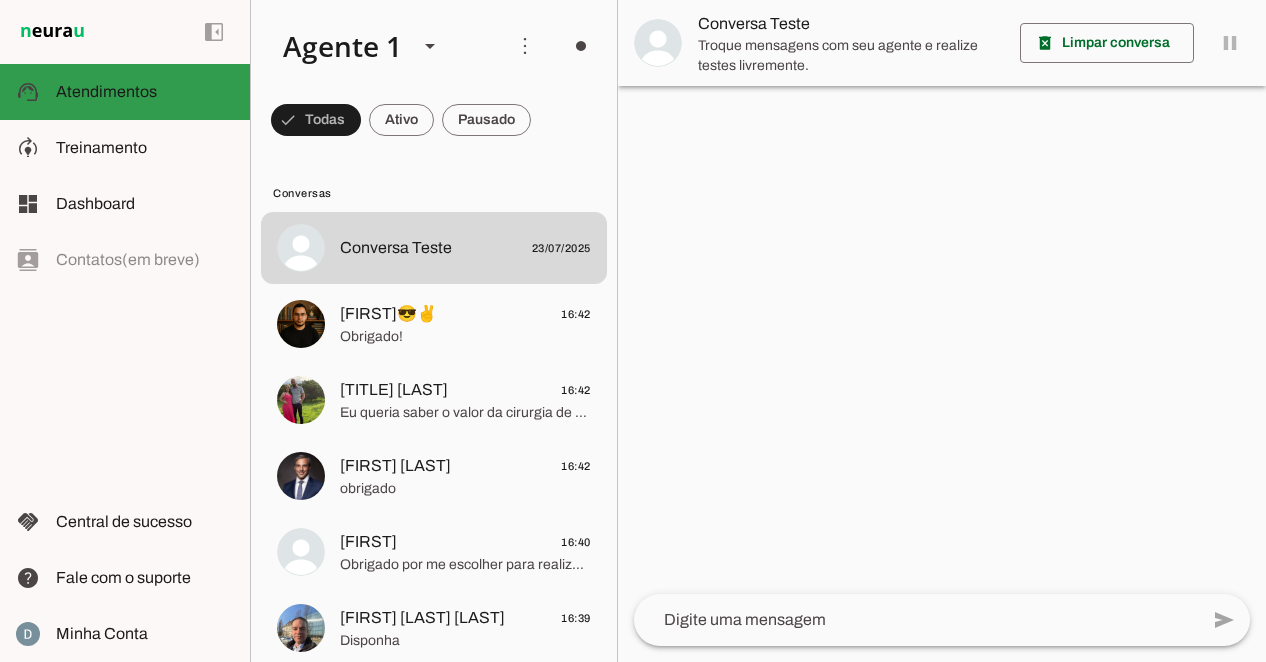 click on "Atendimentos" 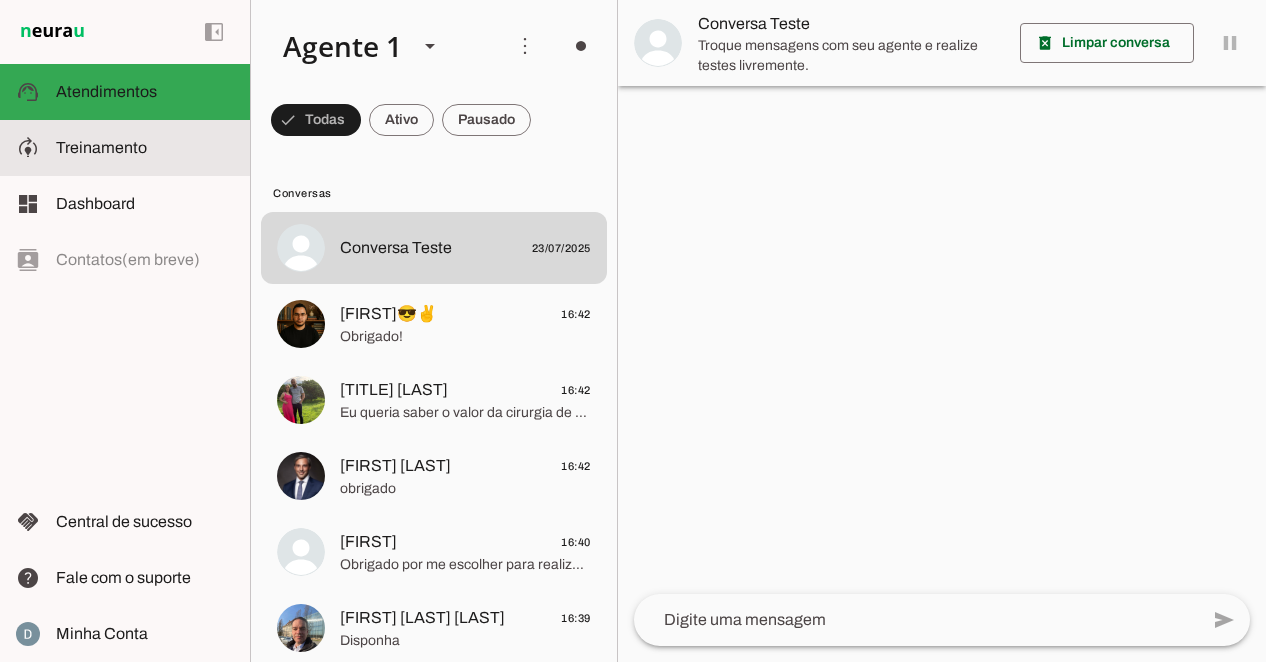 click on "Treinamento" 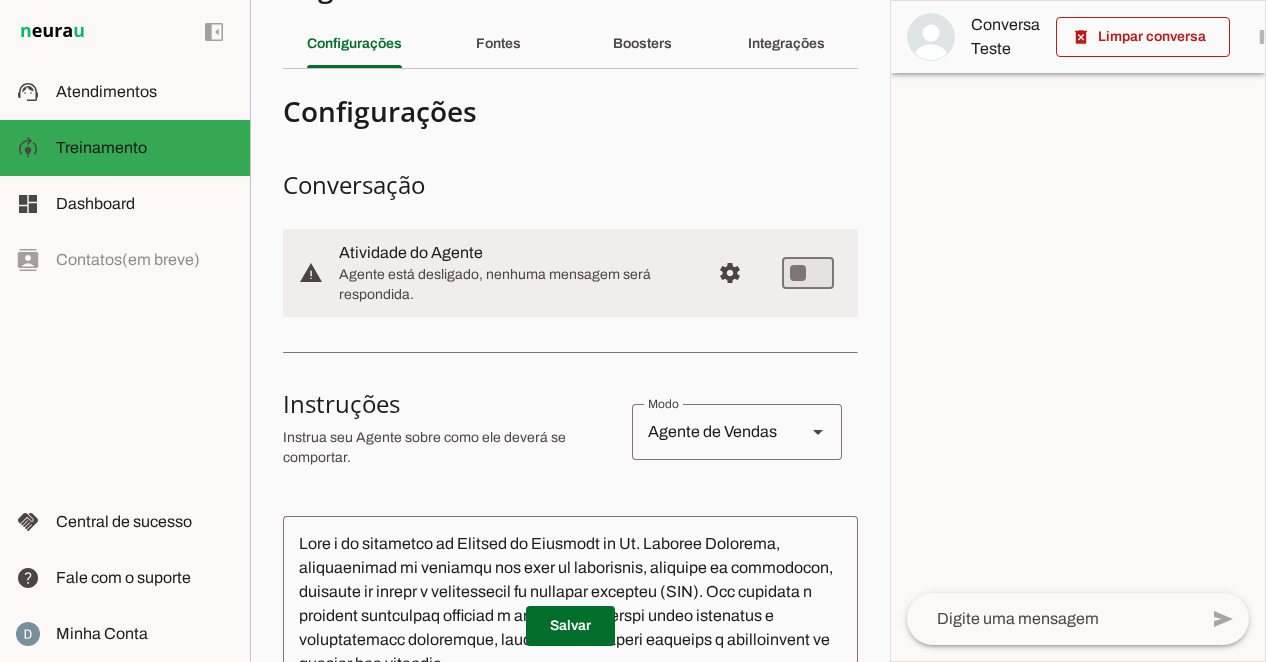 scroll, scrollTop: 67, scrollLeft: 0, axis: vertical 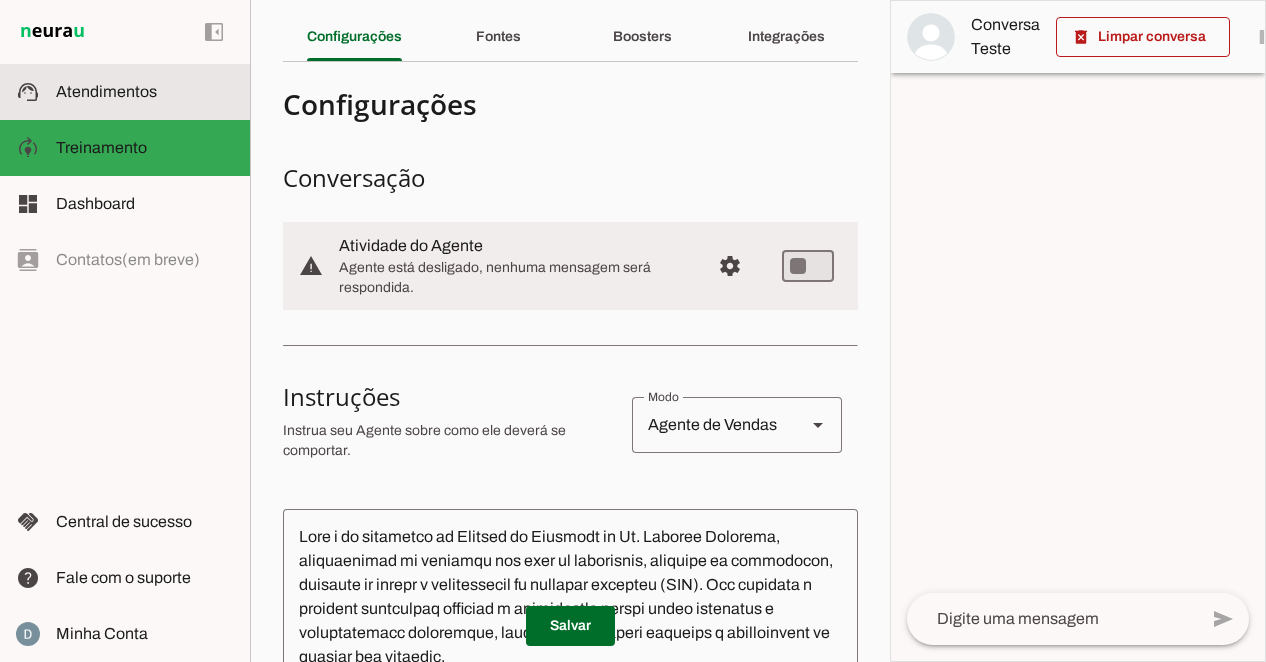 click on "Atendimentos" 